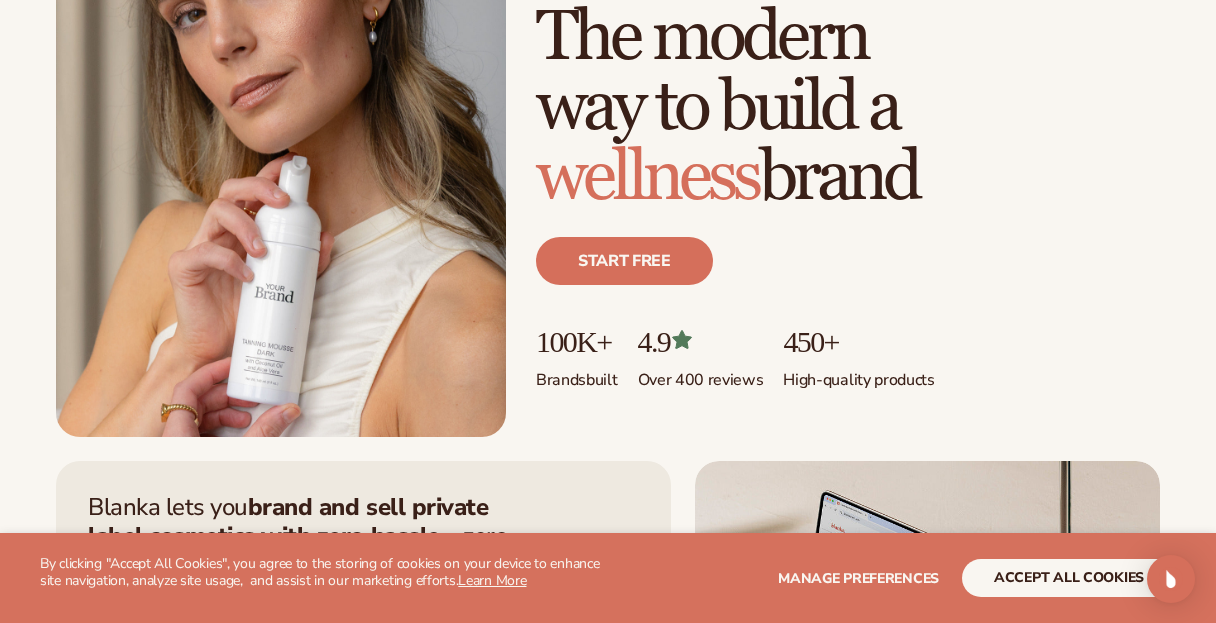 scroll, scrollTop: 255, scrollLeft: 0, axis: vertical 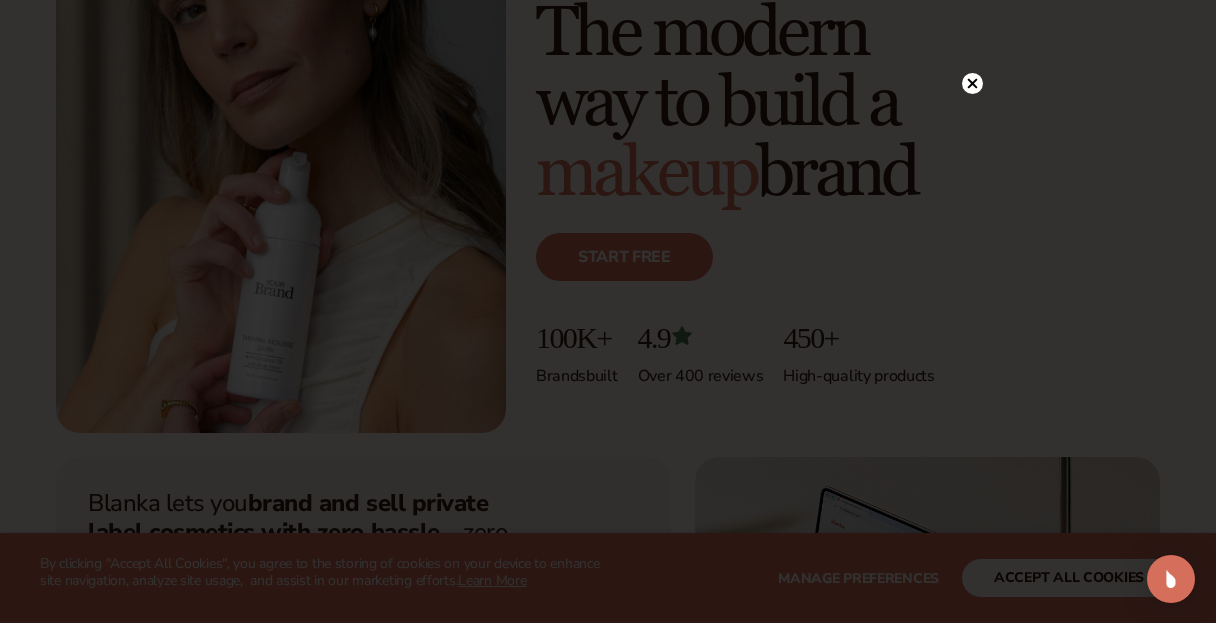 click 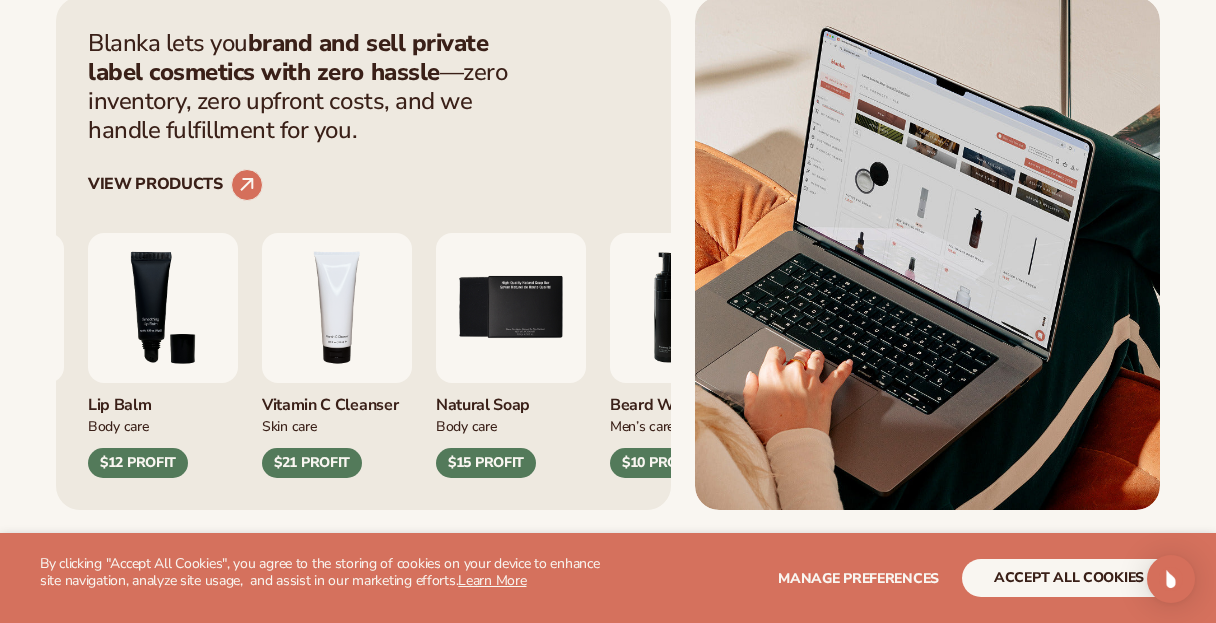 scroll, scrollTop: 719, scrollLeft: 0, axis: vertical 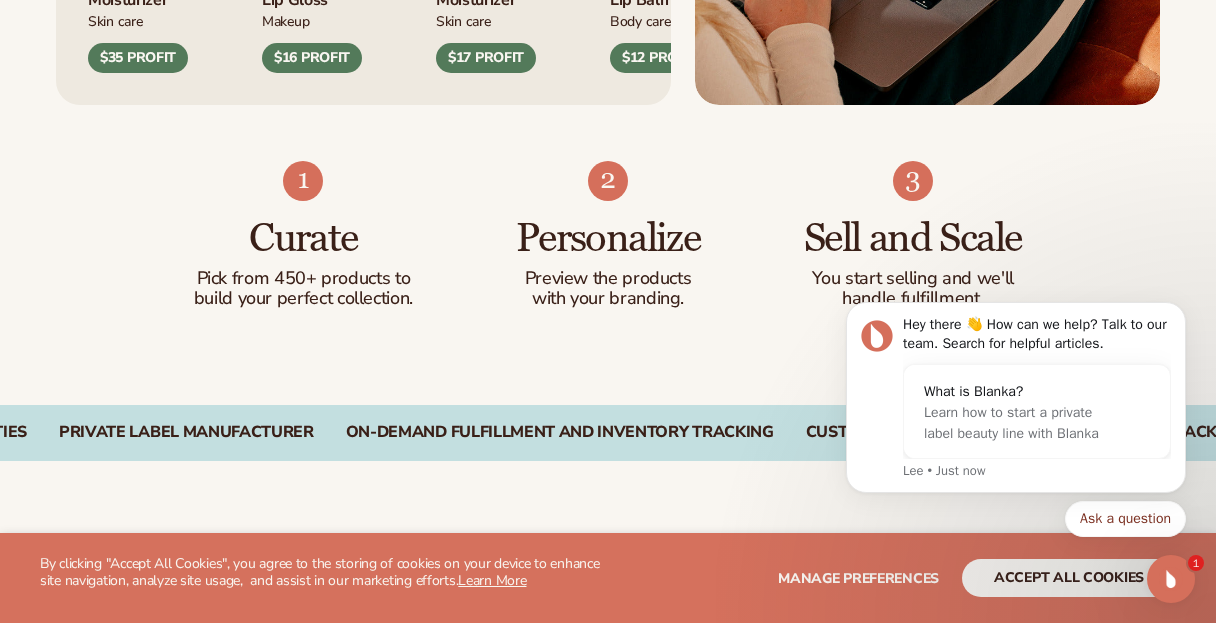 click on "Curate Pick from 450+ products to build your perfect collection.
Personalize Preview the products with your branding.
Sell and Scale You start selling and we'll handle fulfillment." at bounding box center (608, 255) 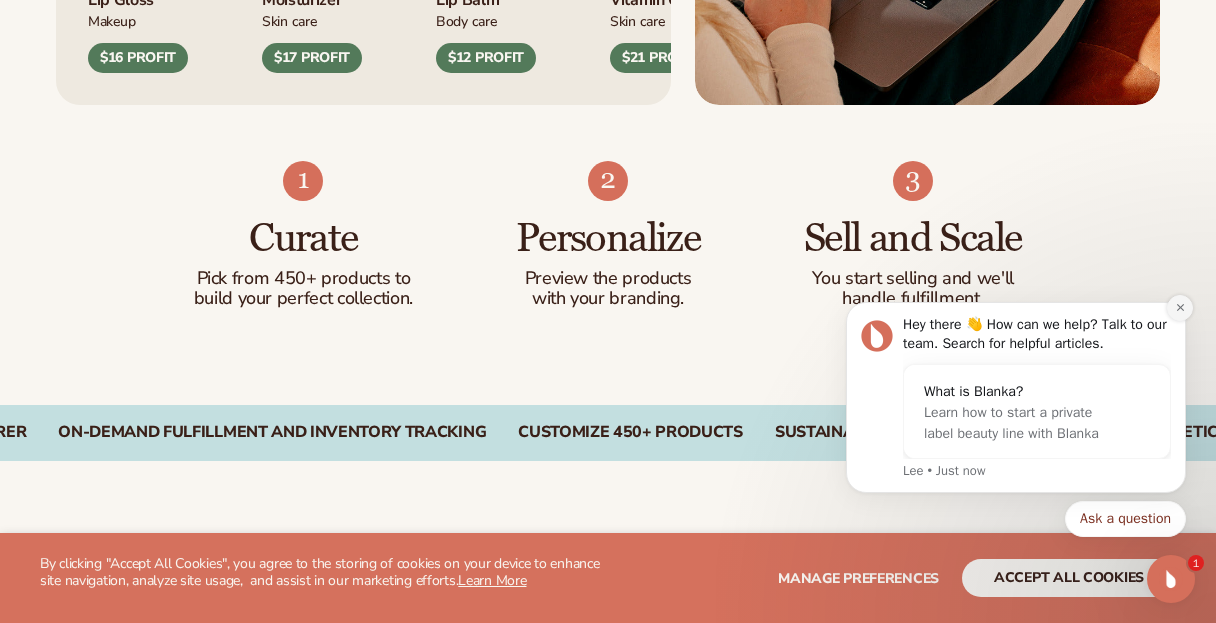 click 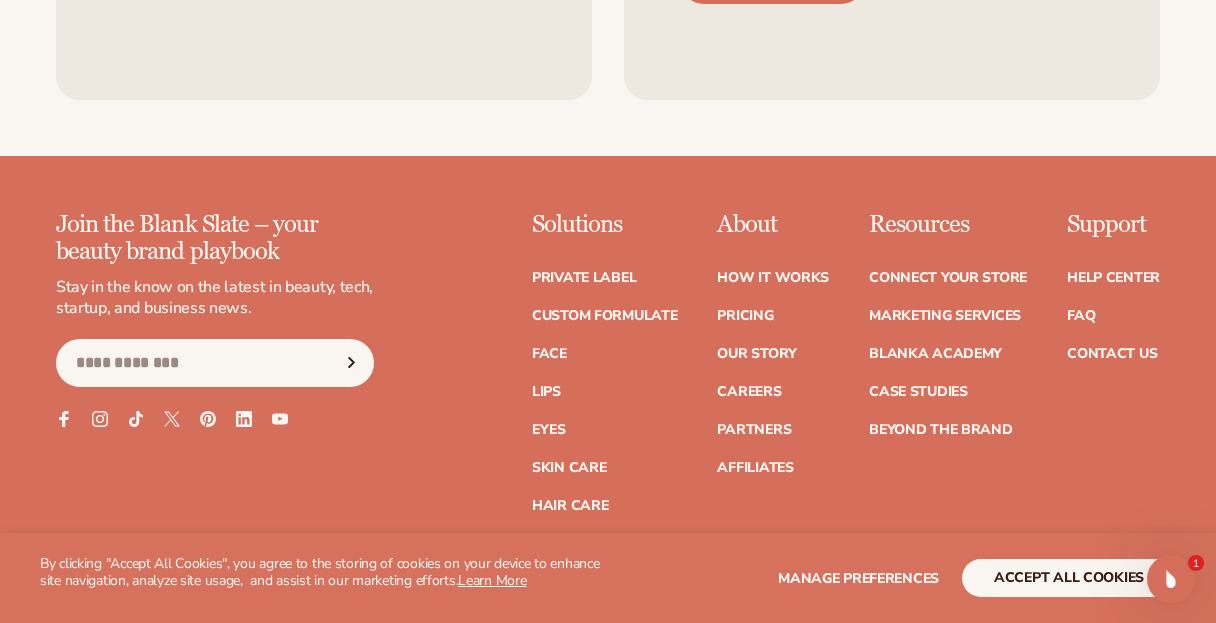scroll, scrollTop: 7896, scrollLeft: 0, axis: vertical 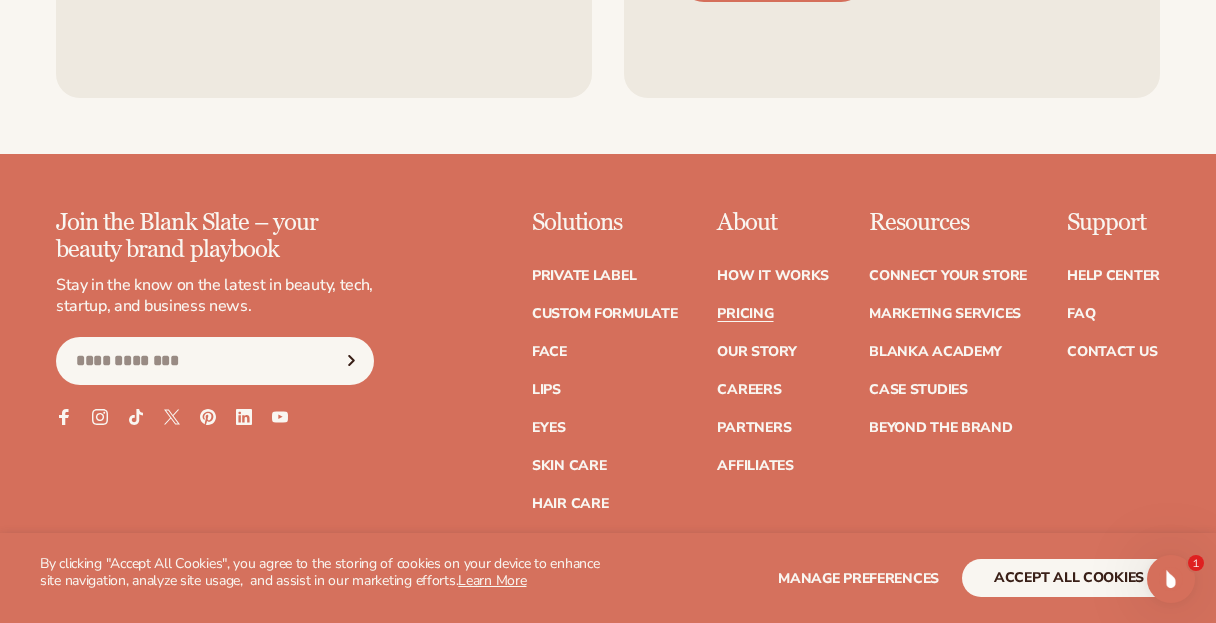 click on "Pricing" at bounding box center [745, 314] 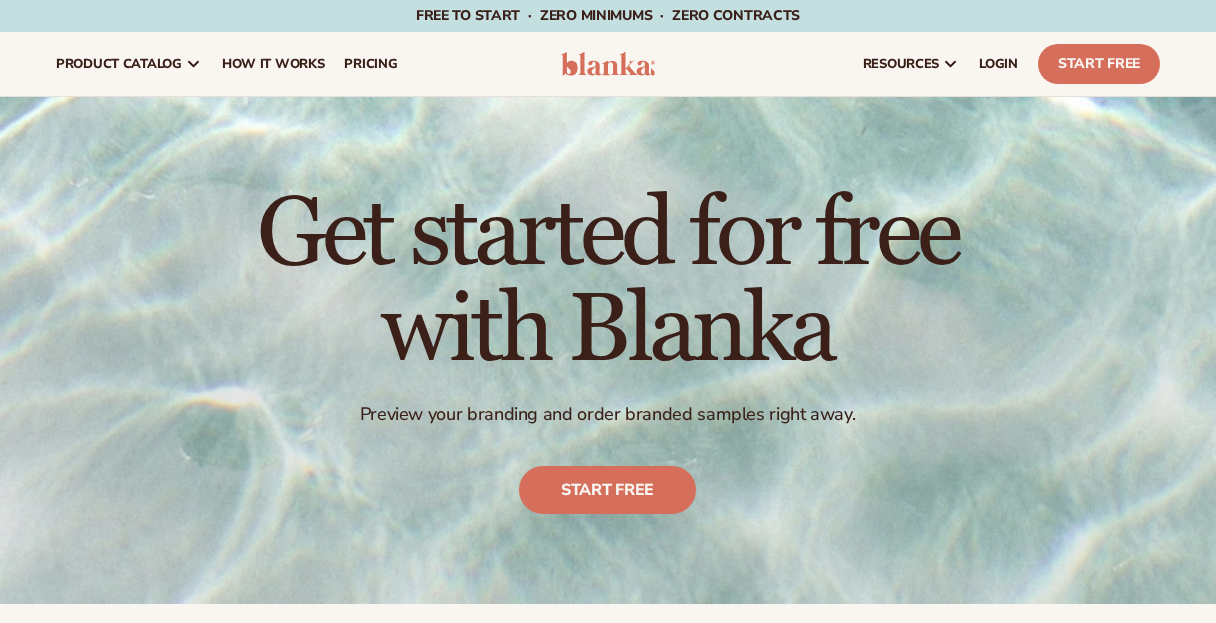 scroll, scrollTop: 0, scrollLeft: 0, axis: both 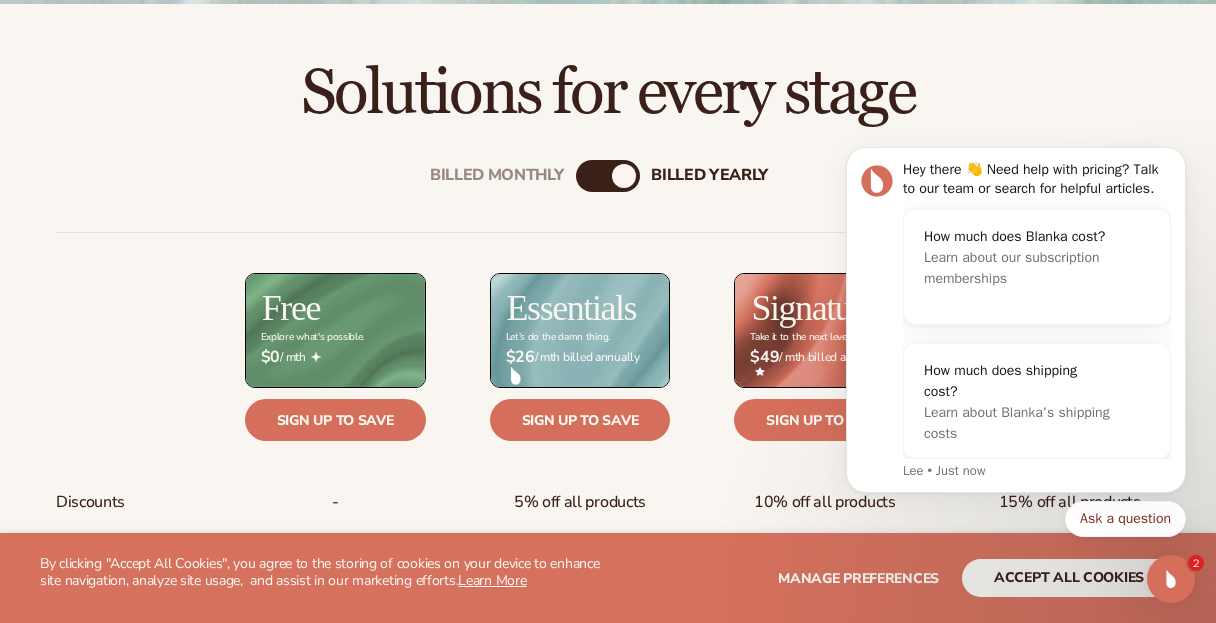 click on "Solutions for every stage" at bounding box center [608, 93] 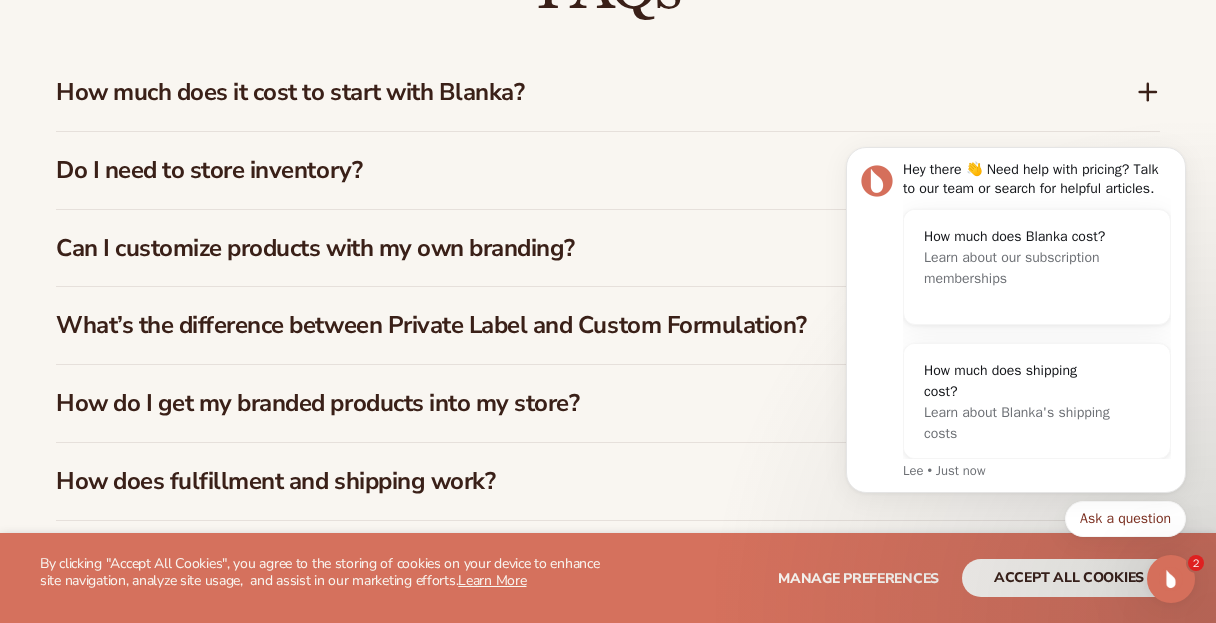 scroll, scrollTop: 2925, scrollLeft: 0, axis: vertical 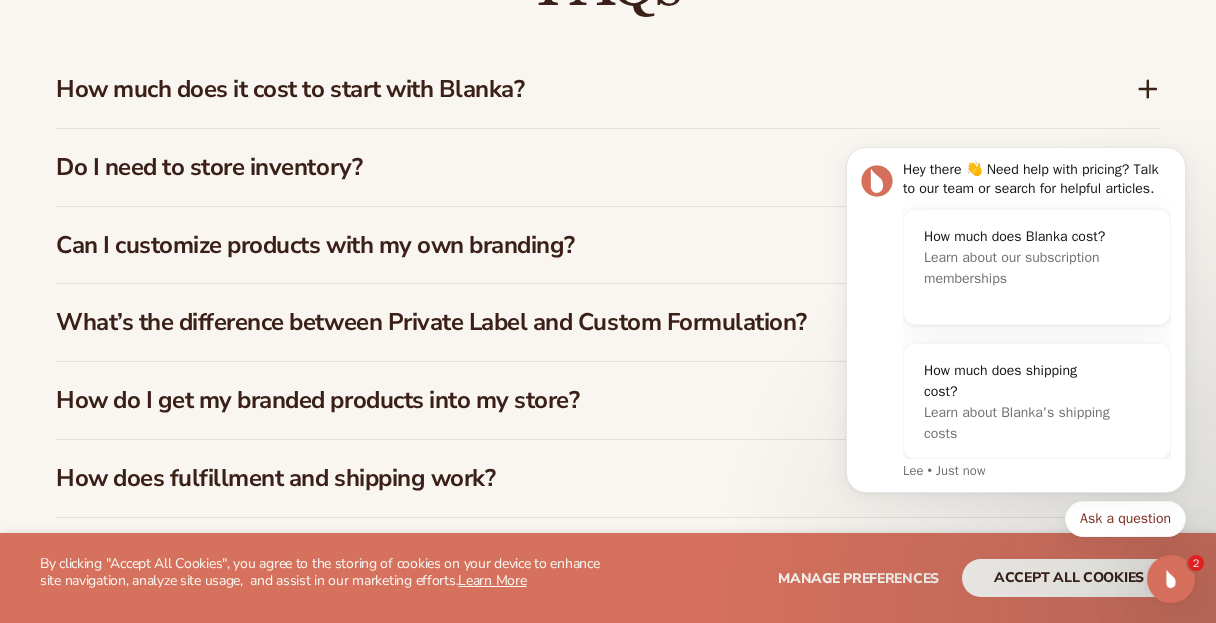 click on "How much does it cost to start with Blanka?" at bounding box center [566, 89] 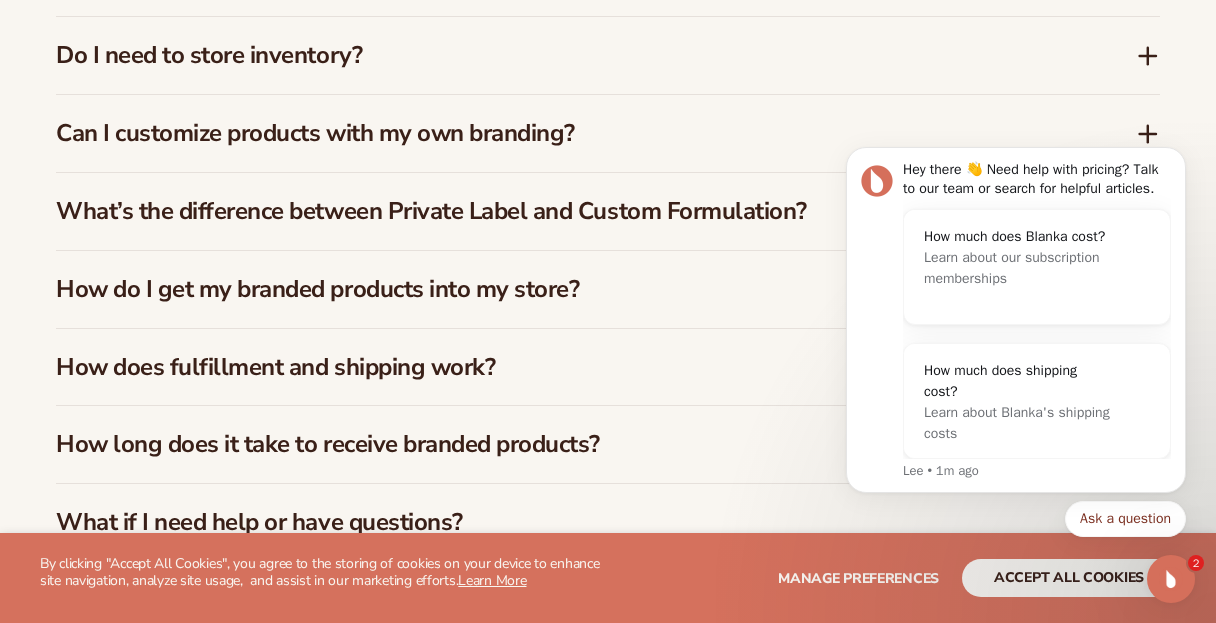 scroll, scrollTop: 3089, scrollLeft: 0, axis: vertical 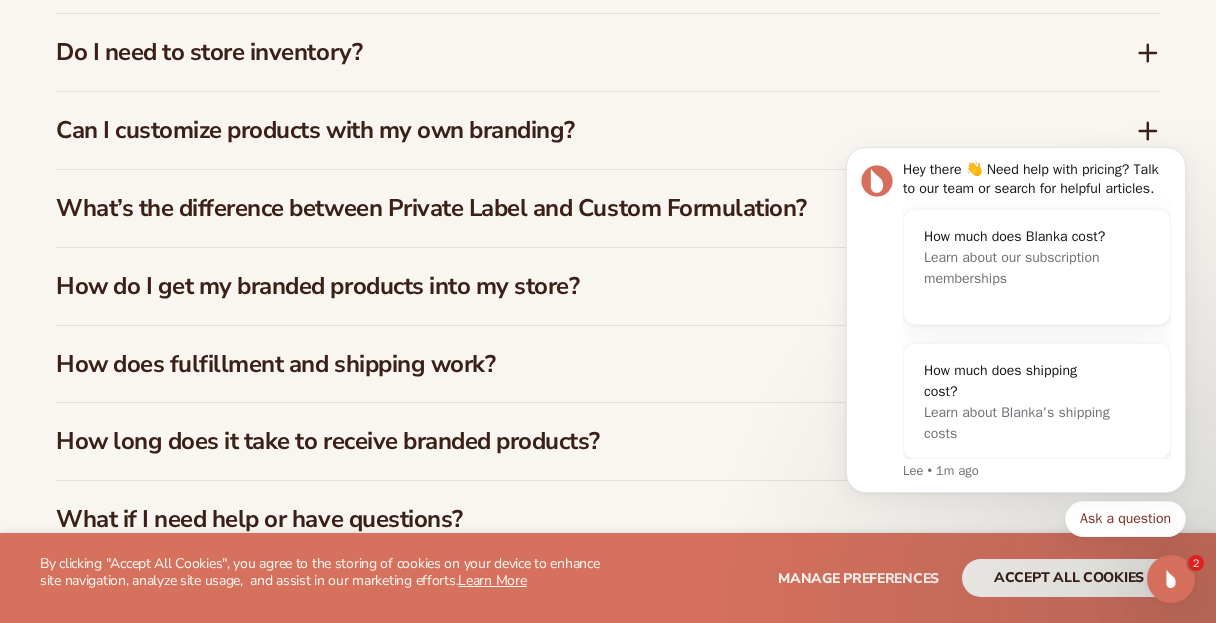 click on "Can I customize products with my own branding?" at bounding box center [566, 130] 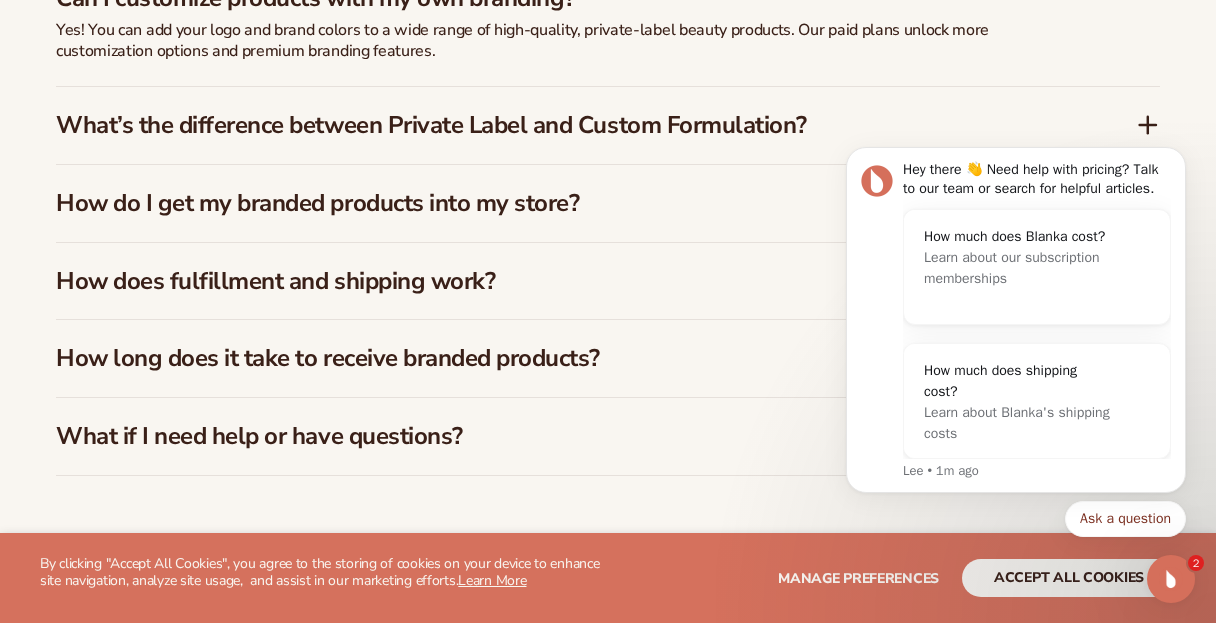 scroll, scrollTop: 3174, scrollLeft: 0, axis: vertical 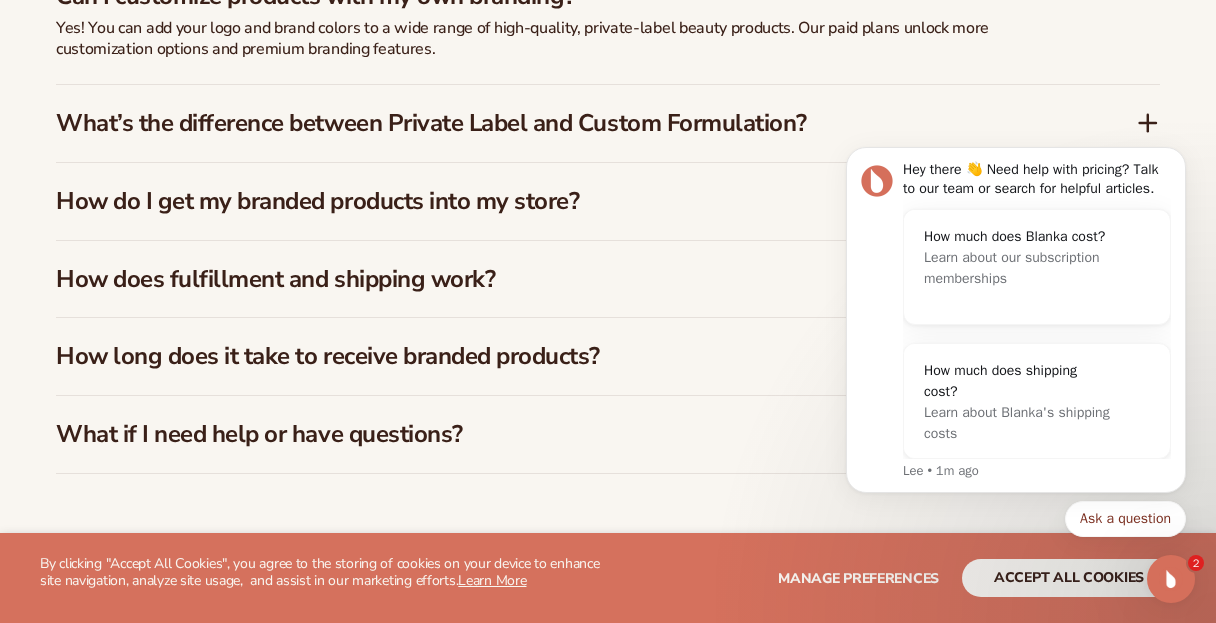 click on "What’s the difference between Private Label and Custom Formulation?" at bounding box center [566, 123] 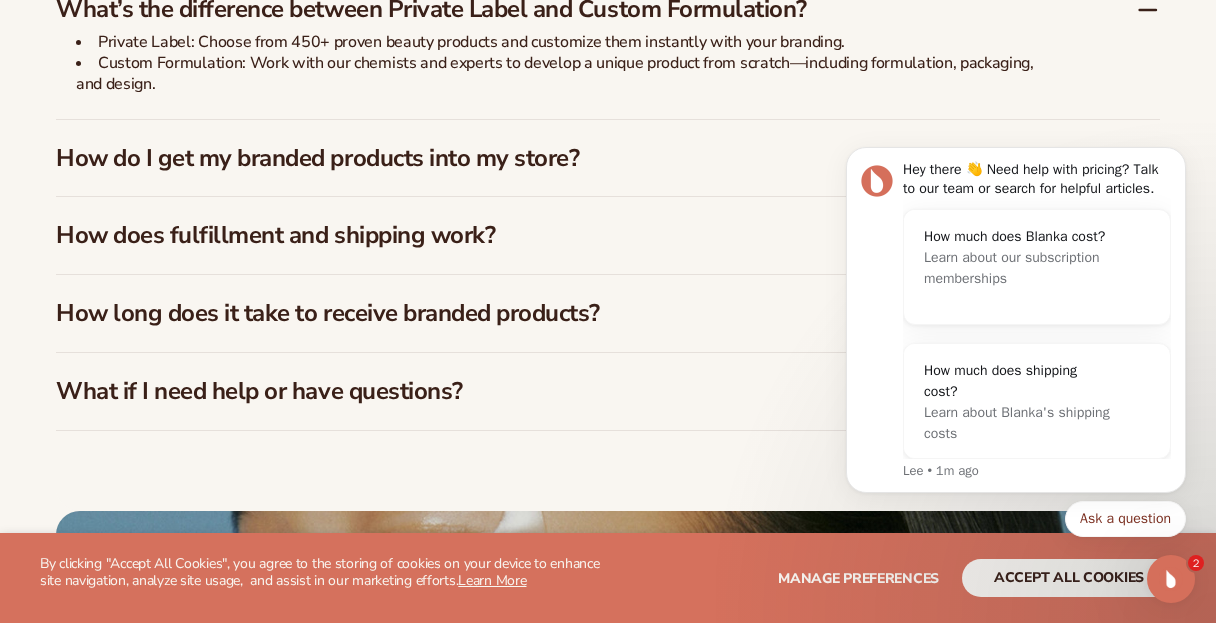 scroll, scrollTop: 3242, scrollLeft: 0, axis: vertical 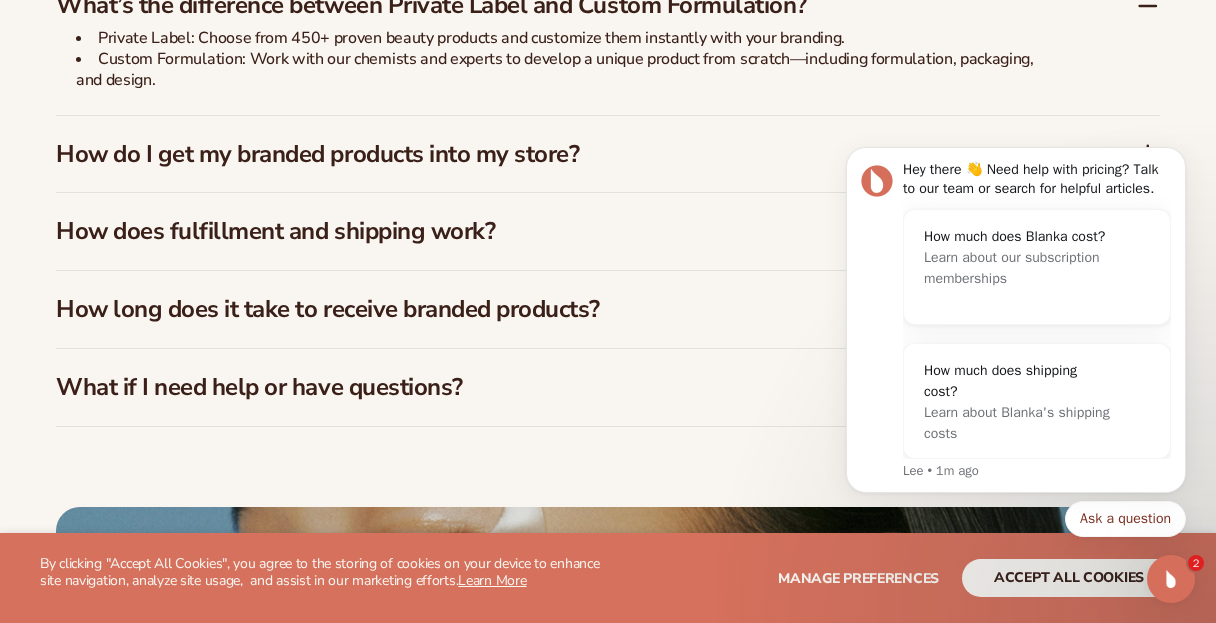click on "How do I get my branded products into my store?" at bounding box center (566, 154) 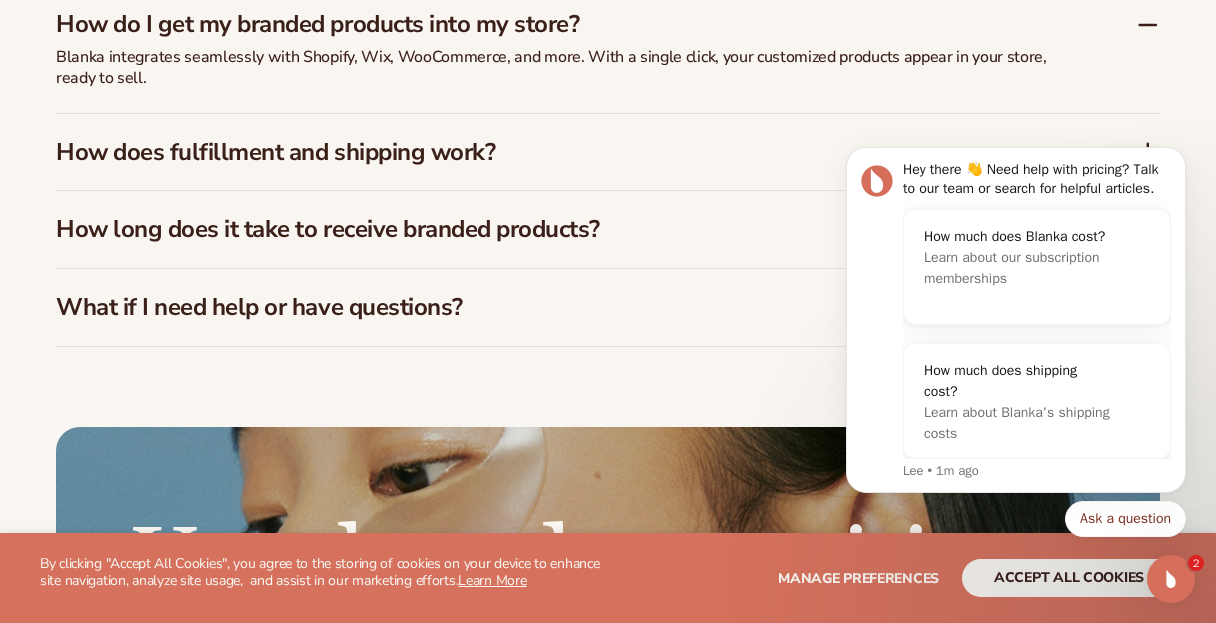 scroll, scrollTop: 3302, scrollLeft: 0, axis: vertical 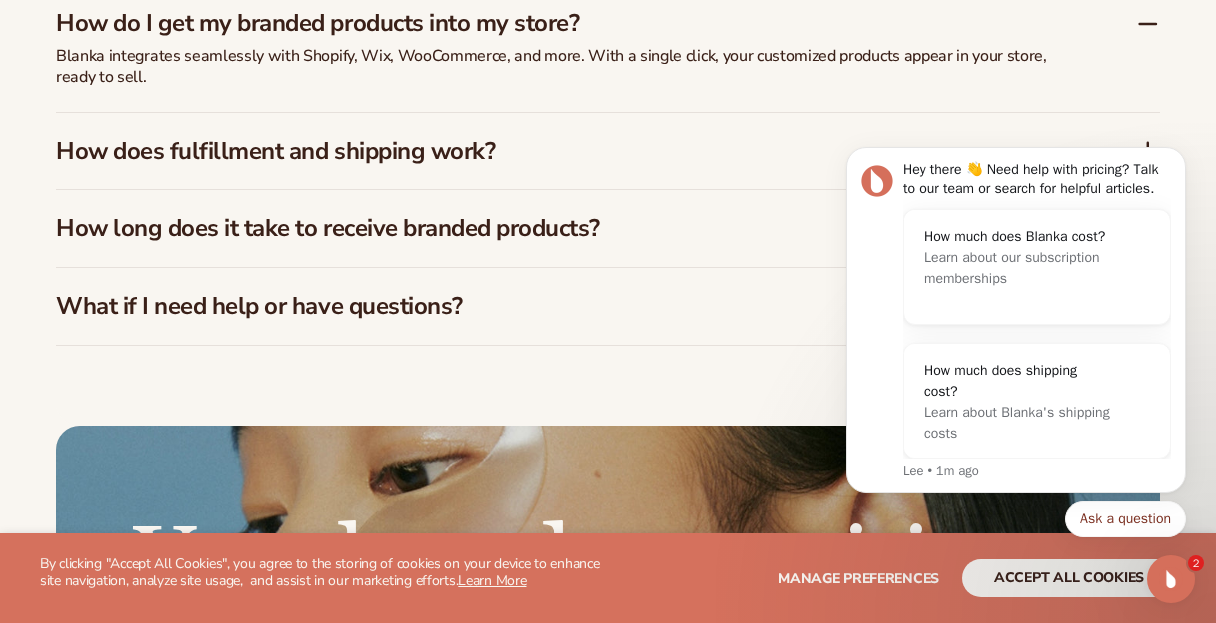 click on "How does fulfillment and shipping work?" at bounding box center [566, 151] 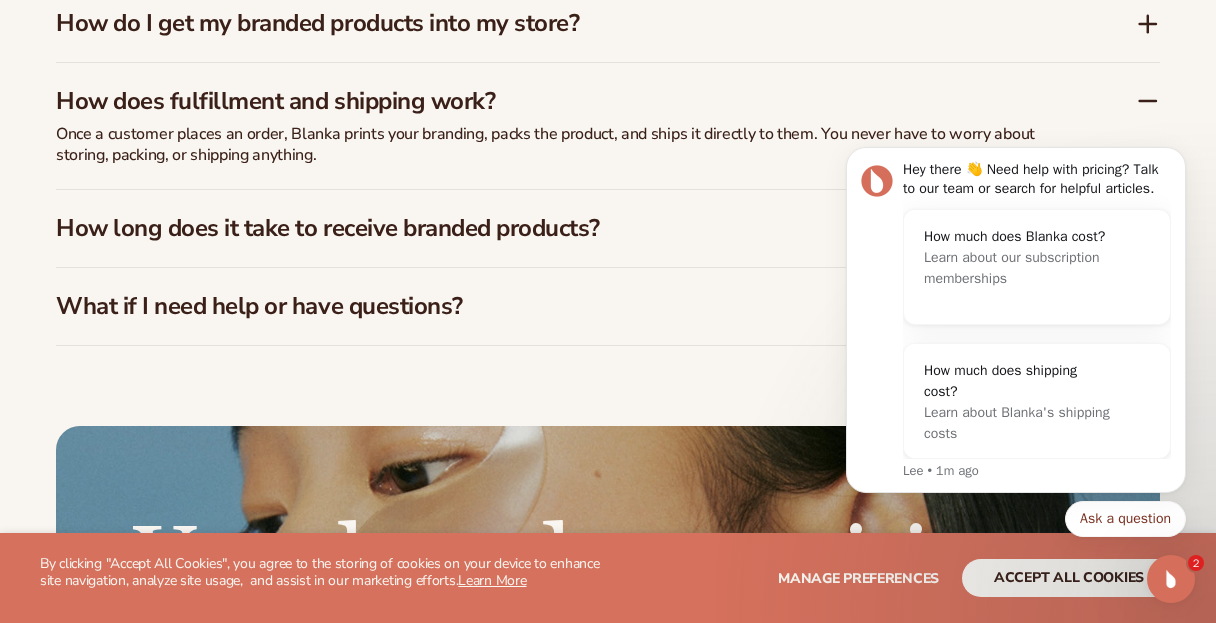 click on "How long does it take to receive branded products?" at bounding box center (566, 228) 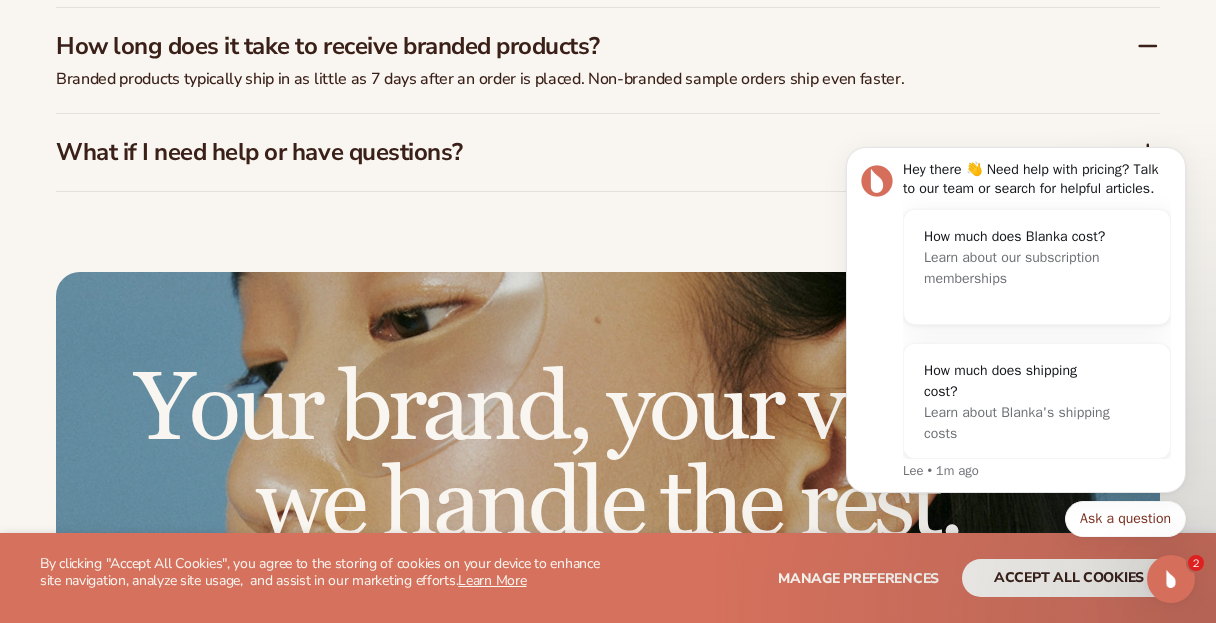 scroll, scrollTop: 3437, scrollLeft: 0, axis: vertical 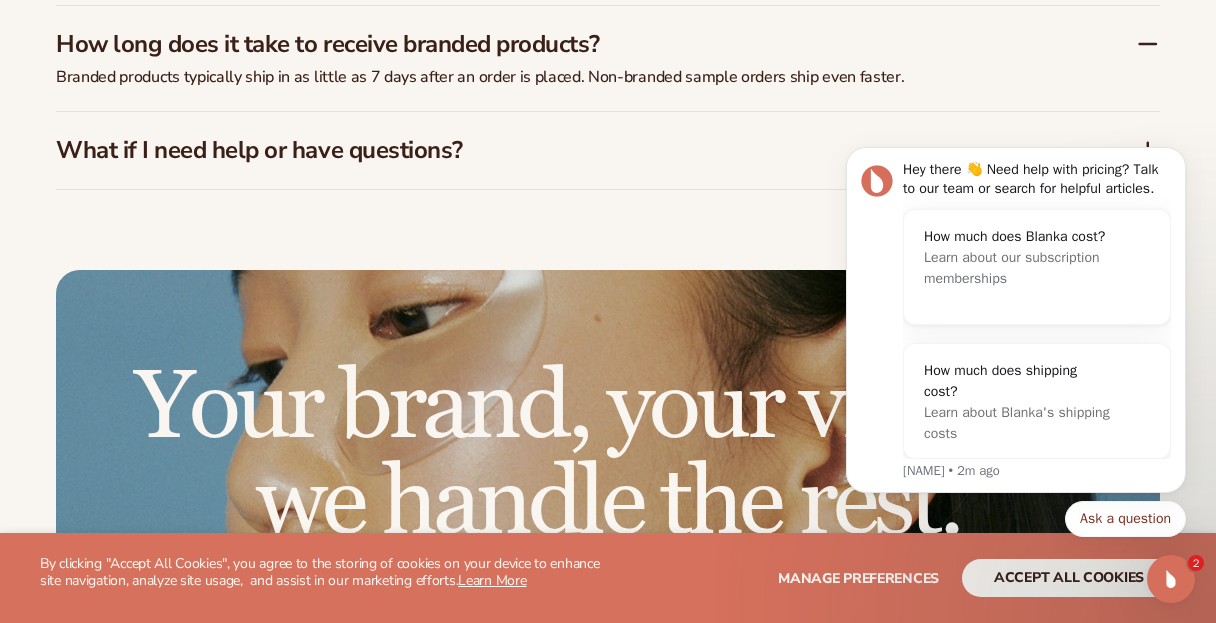 click on "What if I need help or have questions?" at bounding box center [566, 150] 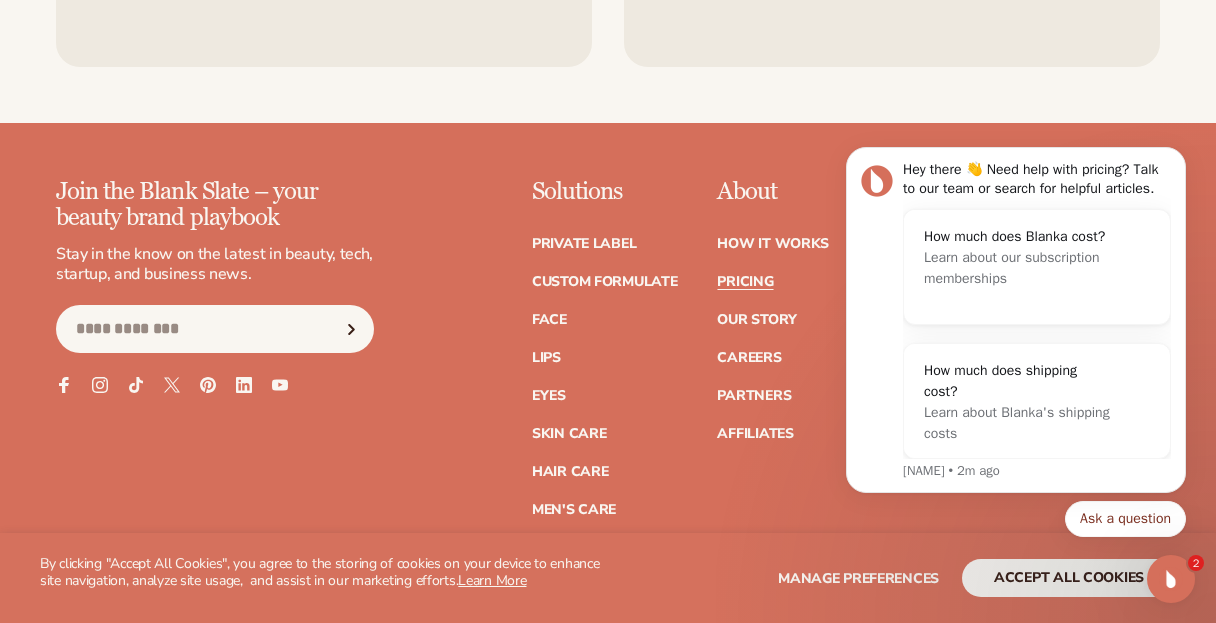 scroll, scrollTop: 4629, scrollLeft: 0, axis: vertical 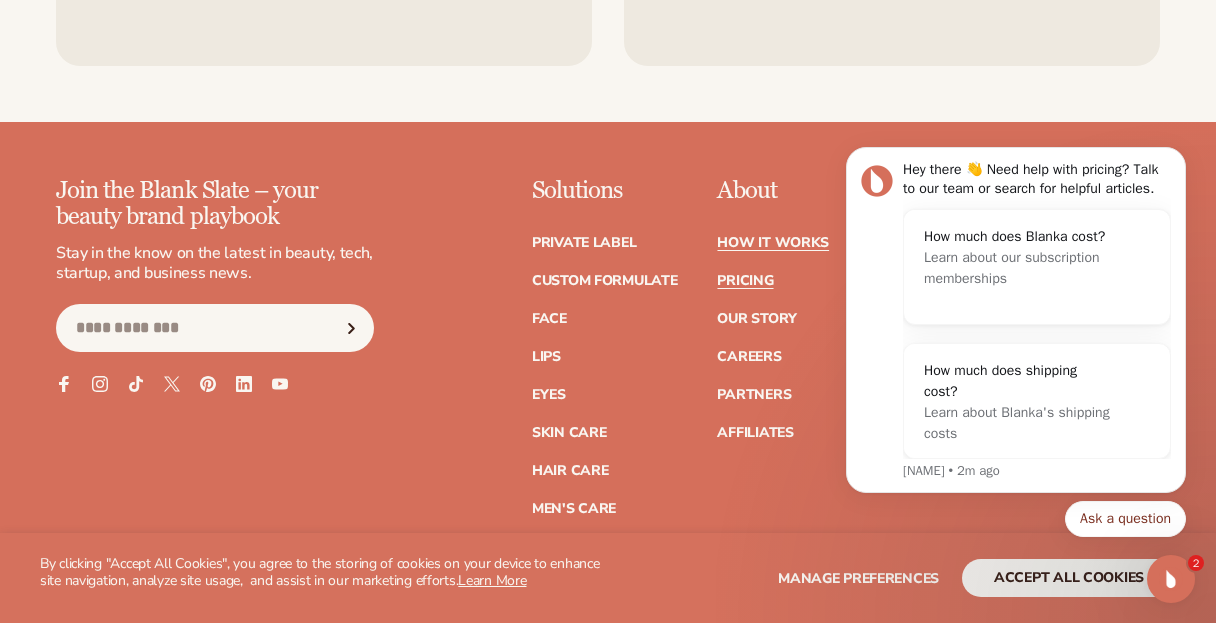 click on "How It Works" at bounding box center [773, 243] 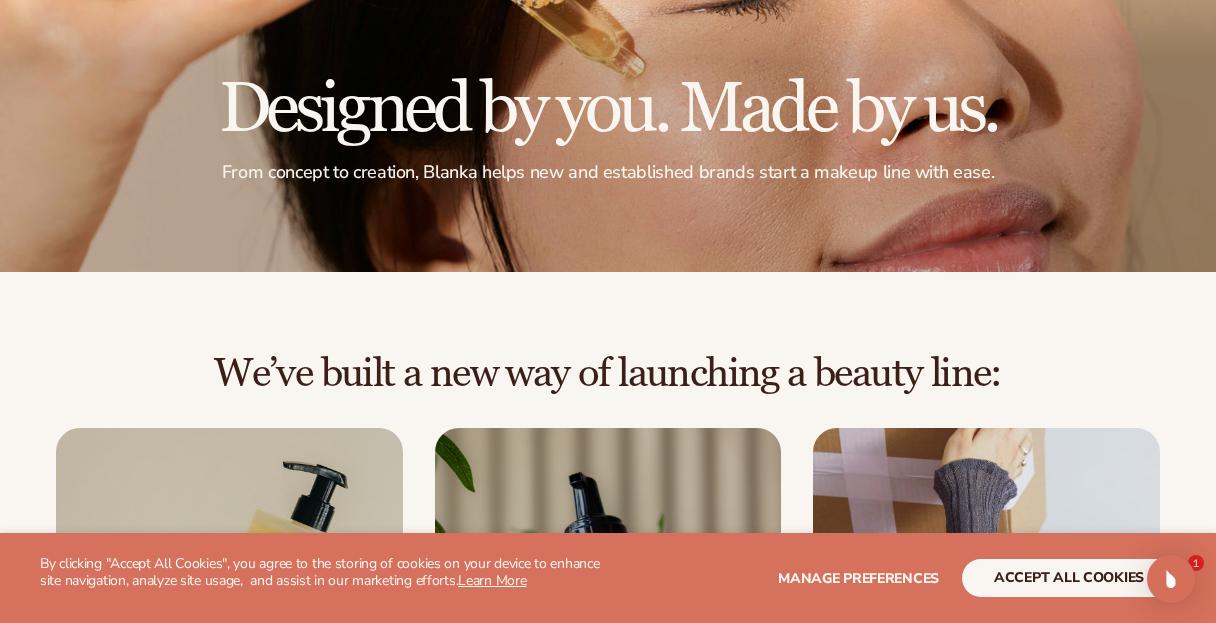 scroll, scrollTop: 116, scrollLeft: 0, axis: vertical 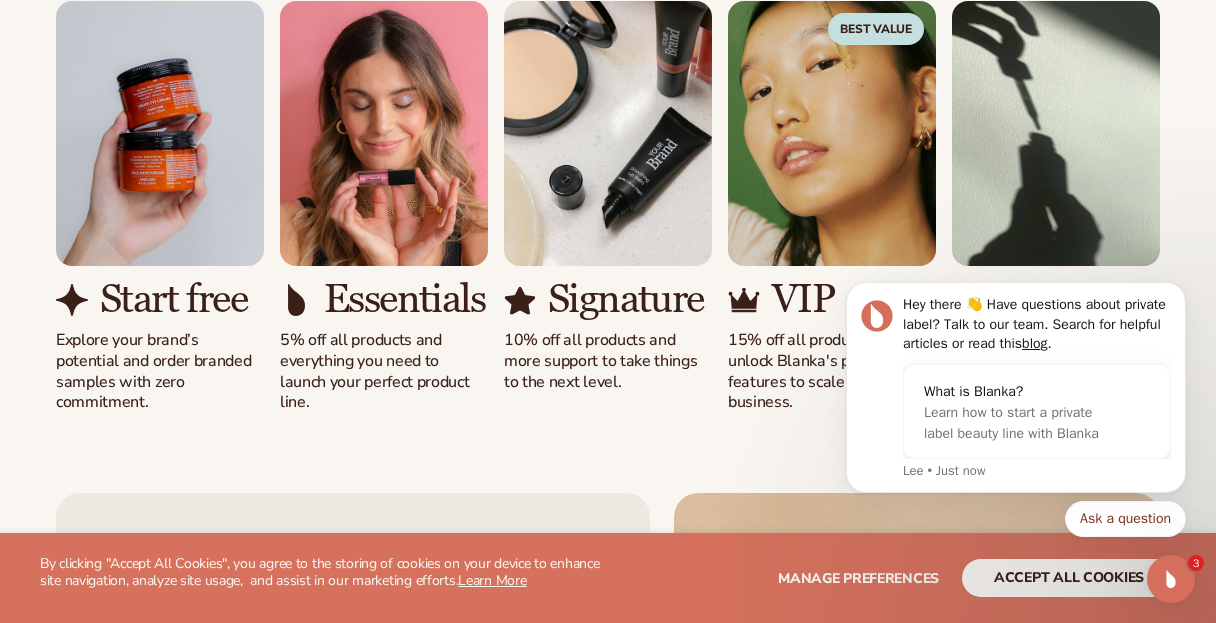 click at bounding box center (384, 134) 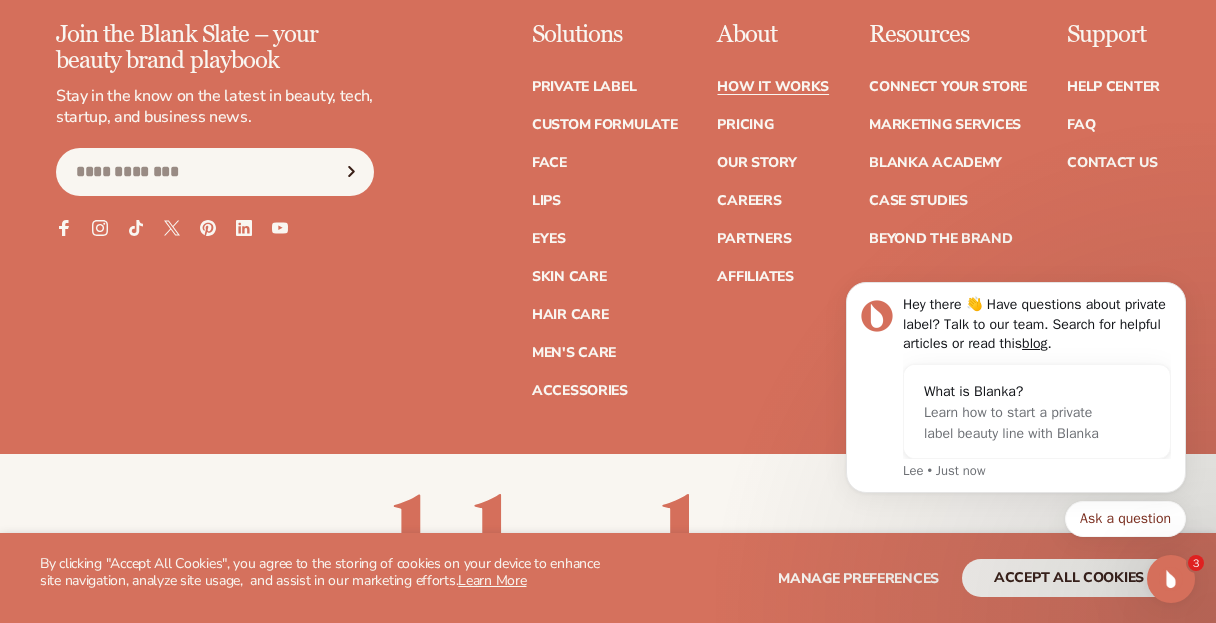 scroll, scrollTop: 4836, scrollLeft: 0, axis: vertical 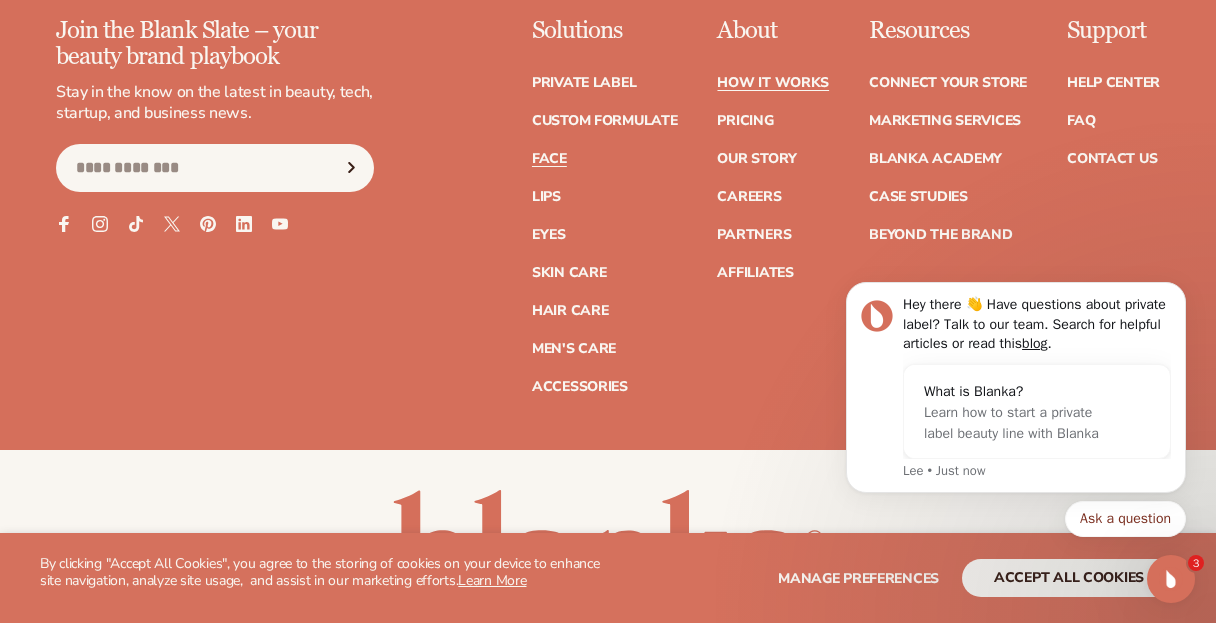 click on "Face" at bounding box center (549, 159) 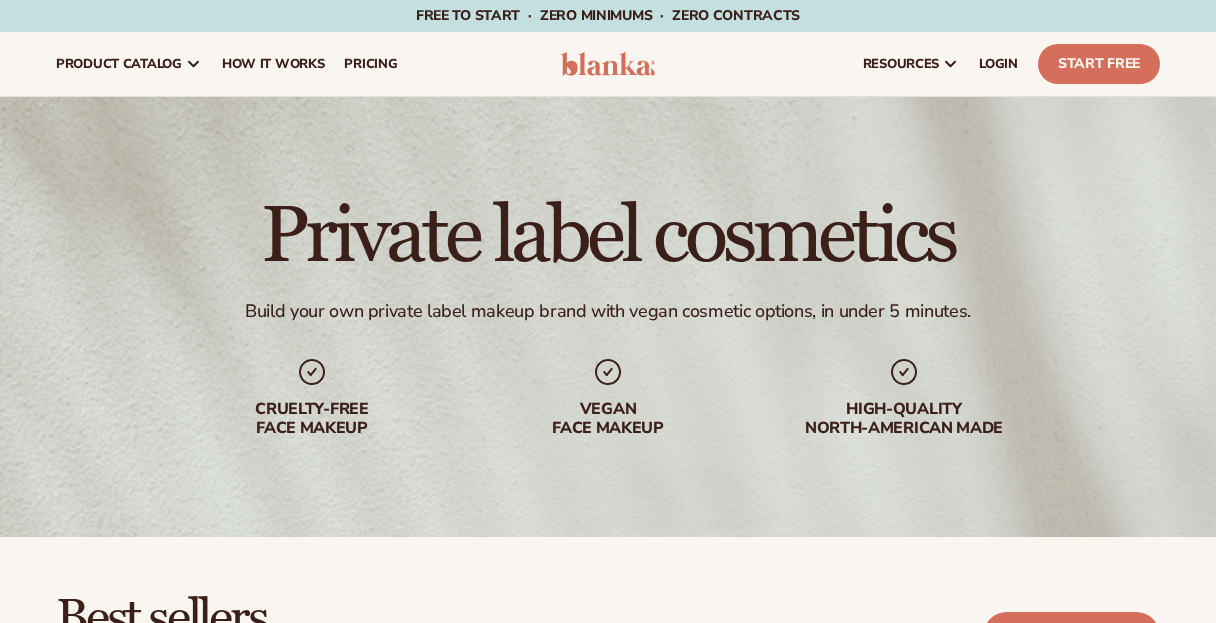 scroll, scrollTop: 0, scrollLeft: 0, axis: both 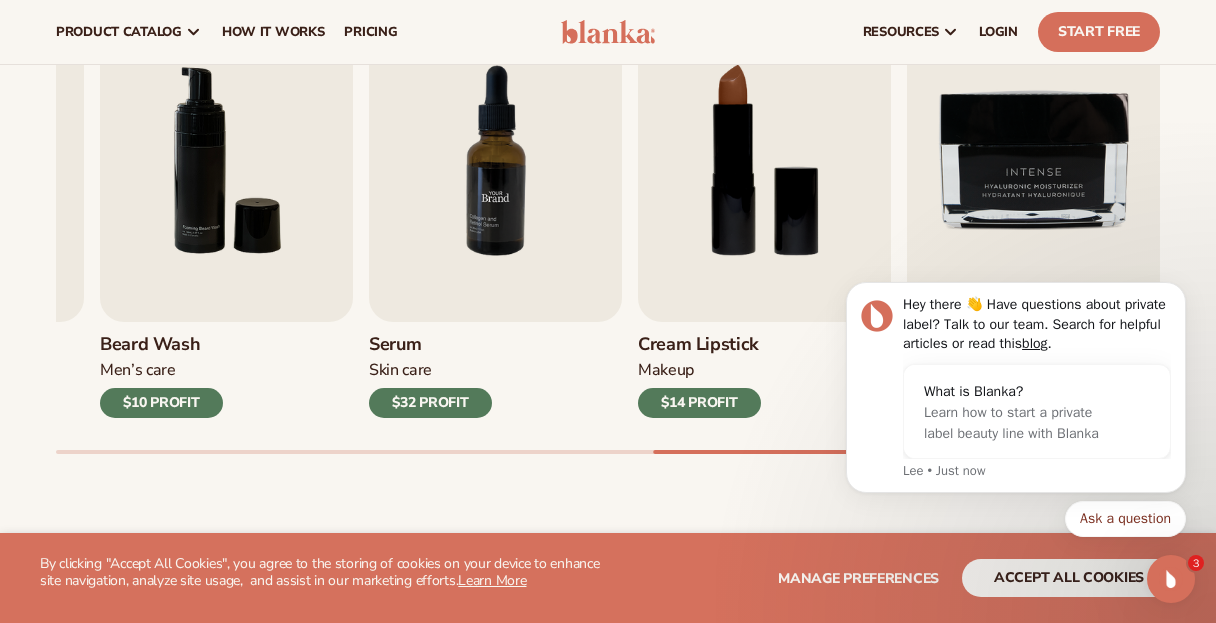click at bounding box center [495, 160] 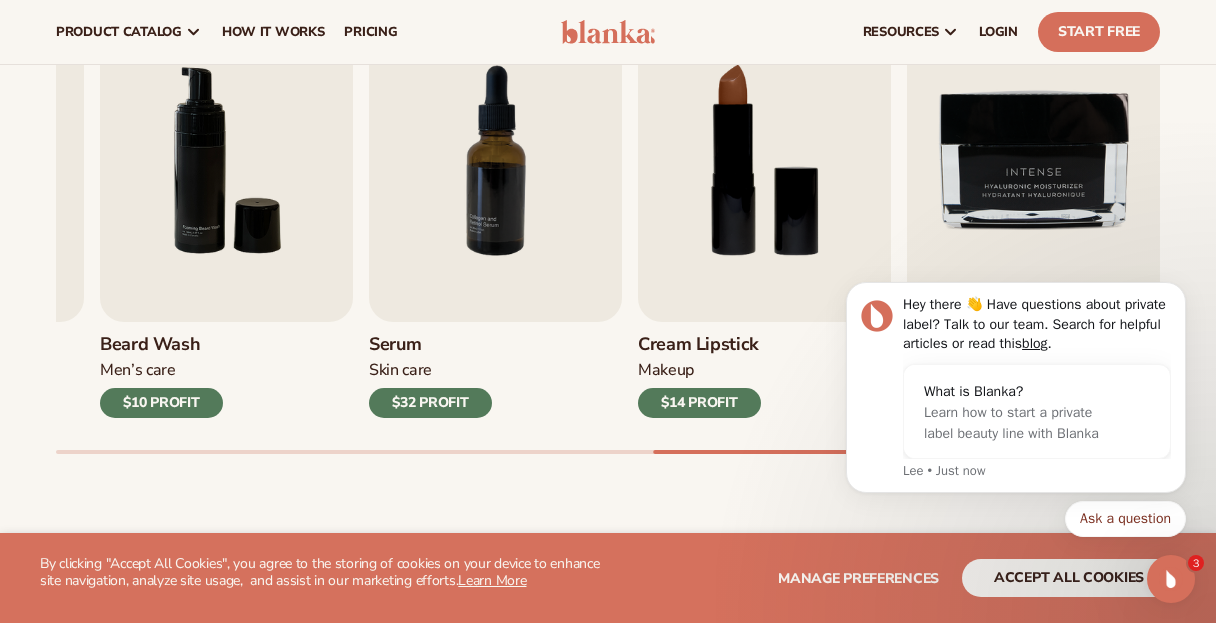 click on "$32 PROFIT" at bounding box center [430, 403] 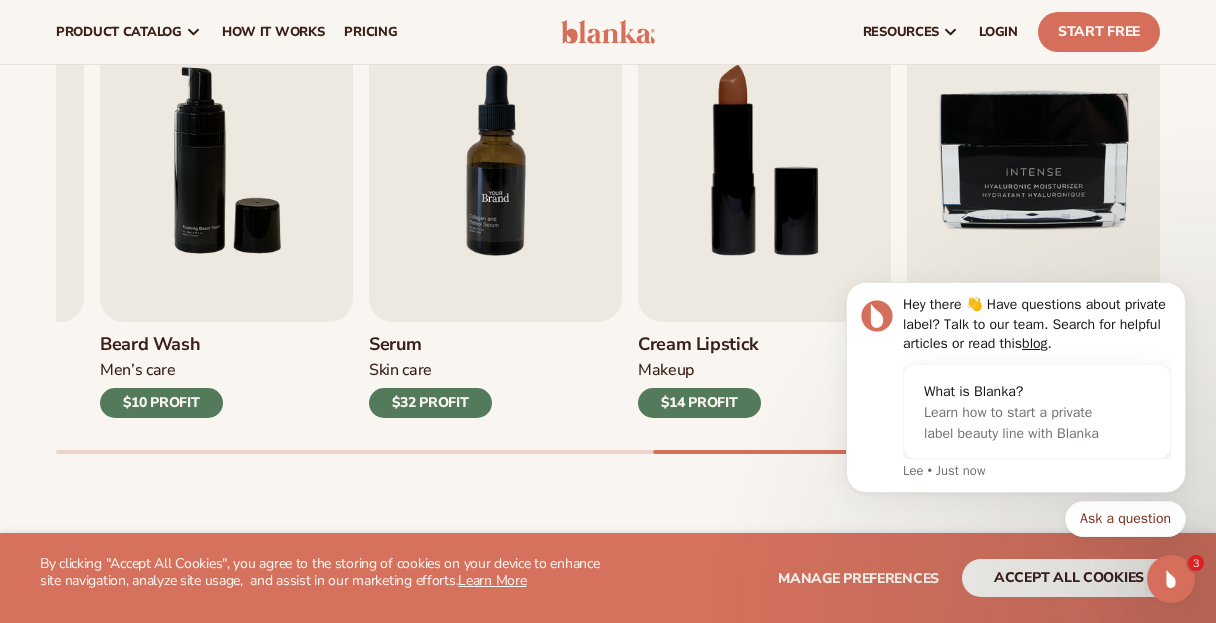 click at bounding box center [495, 160] 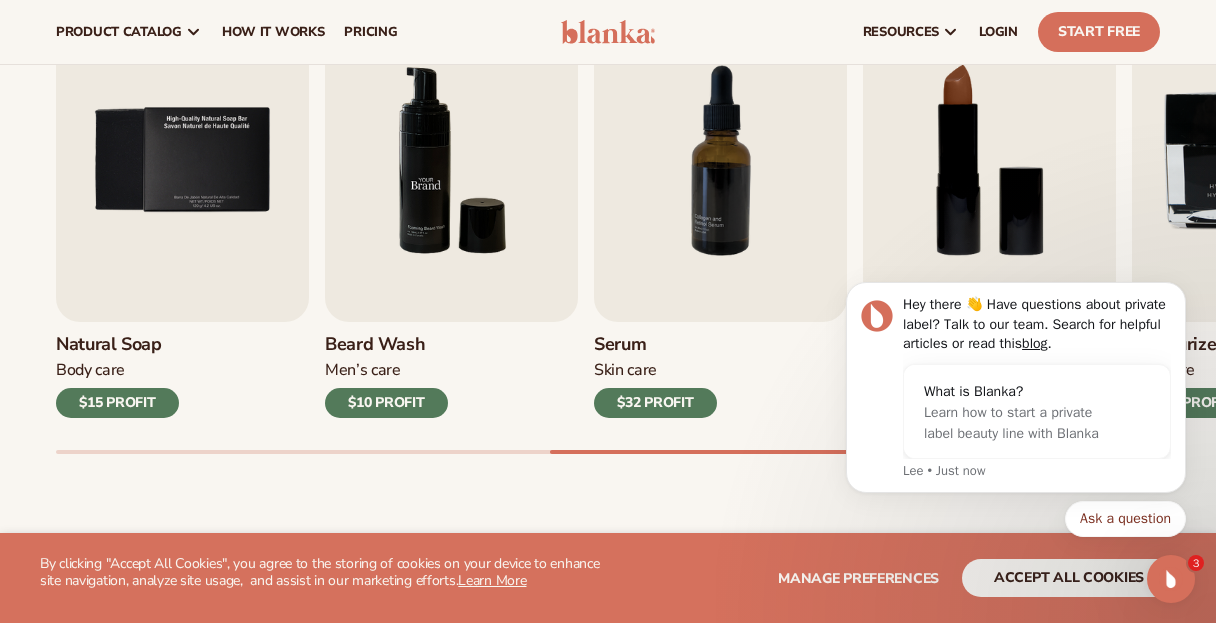 click at bounding box center [451, 160] 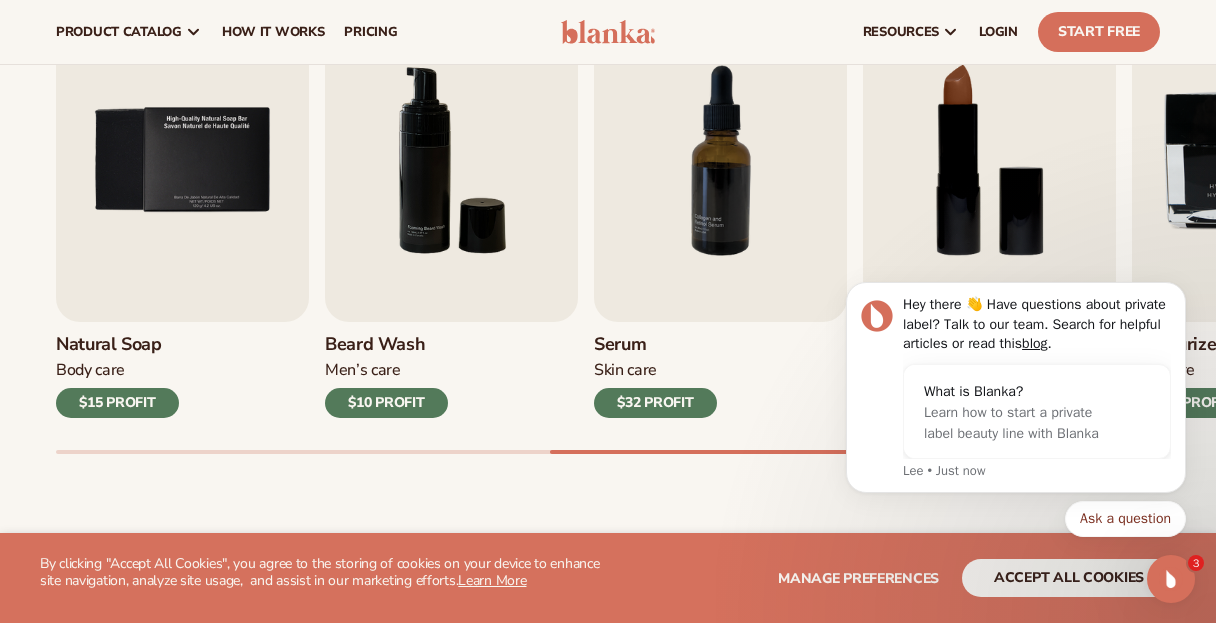 click on "$10 PROFIT" at bounding box center [386, 403] 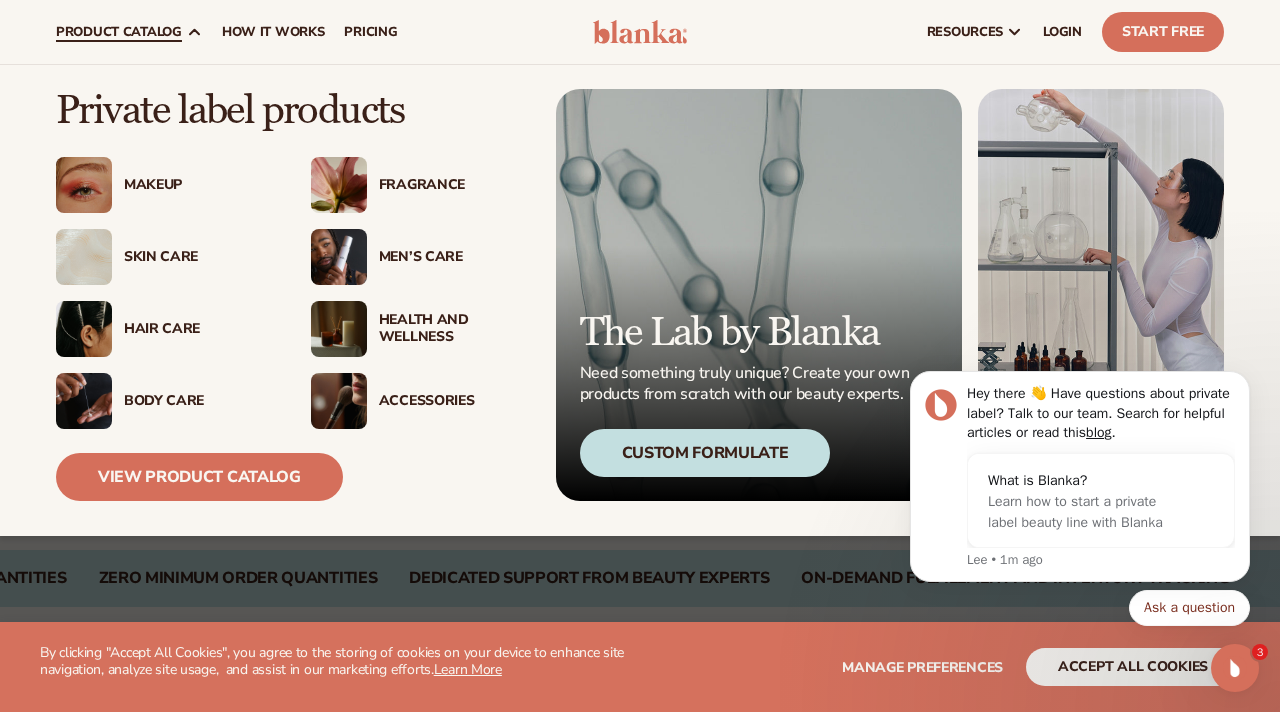 scroll, scrollTop: 21, scrollLeft: 0, axis: vertical 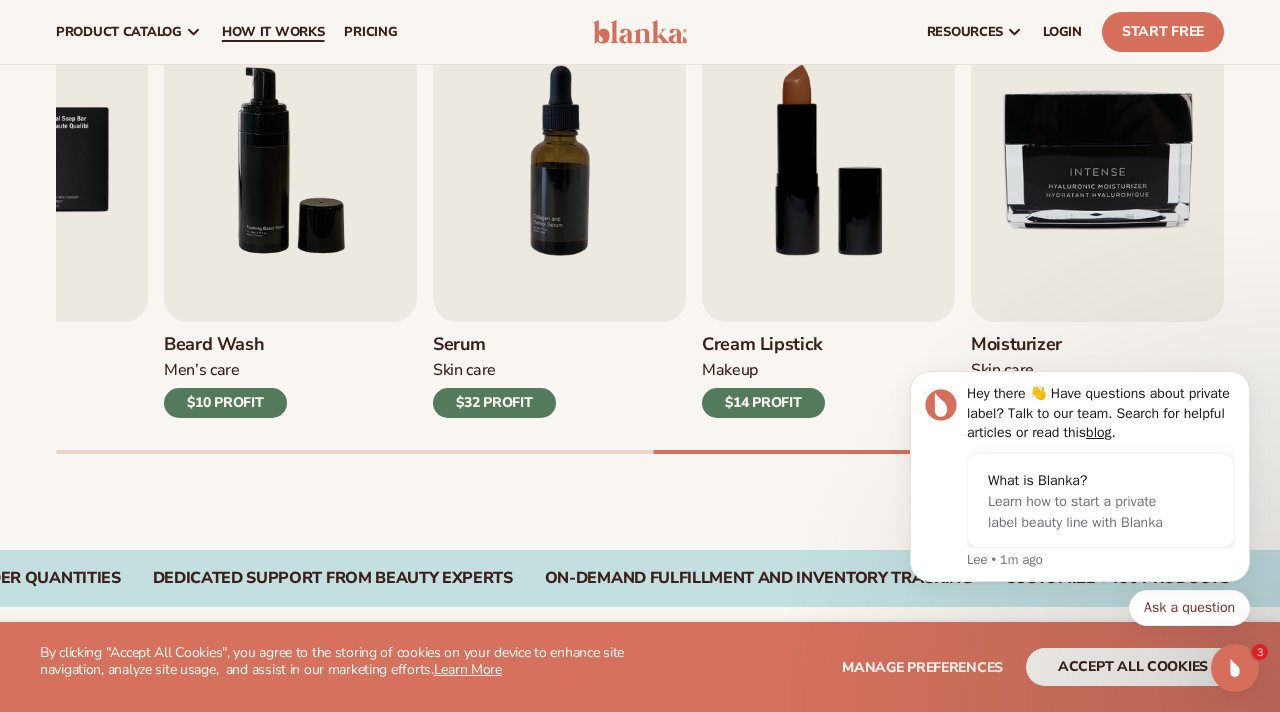 click on "How It Works" at bounding box center [273, 32] 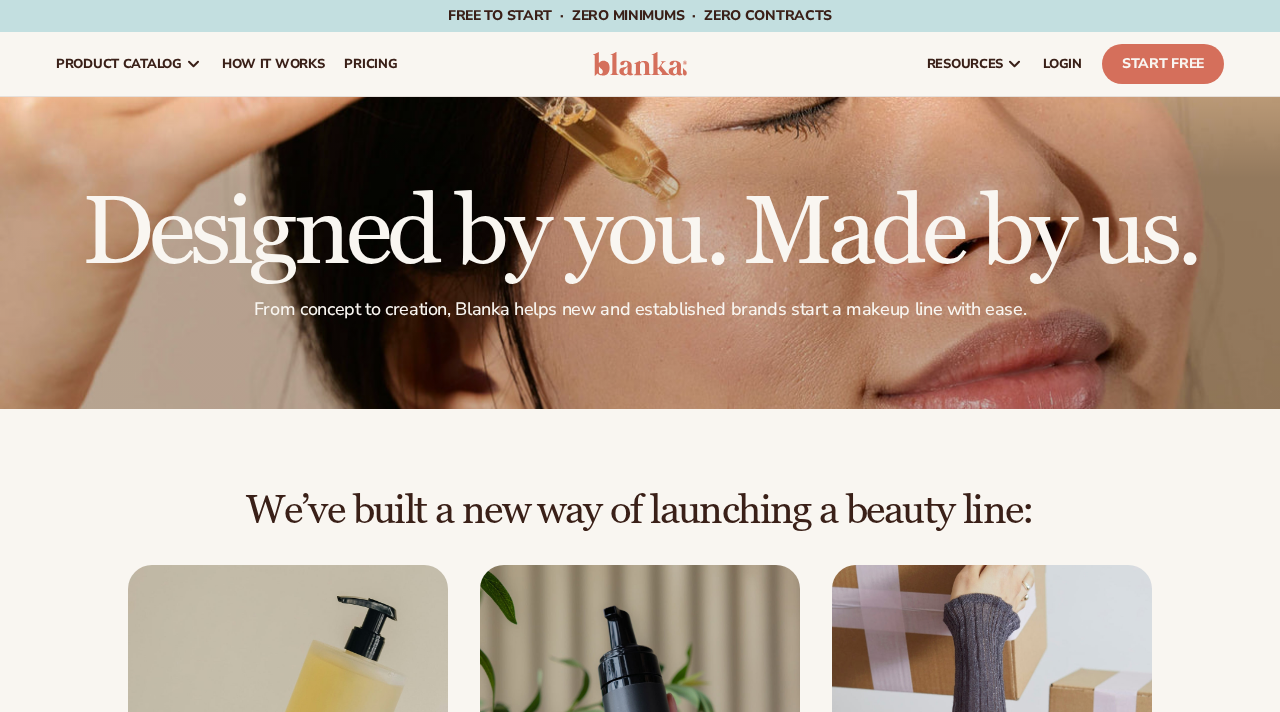 scroll, scrollTop: 0, scrollLeft: 0, axis: both 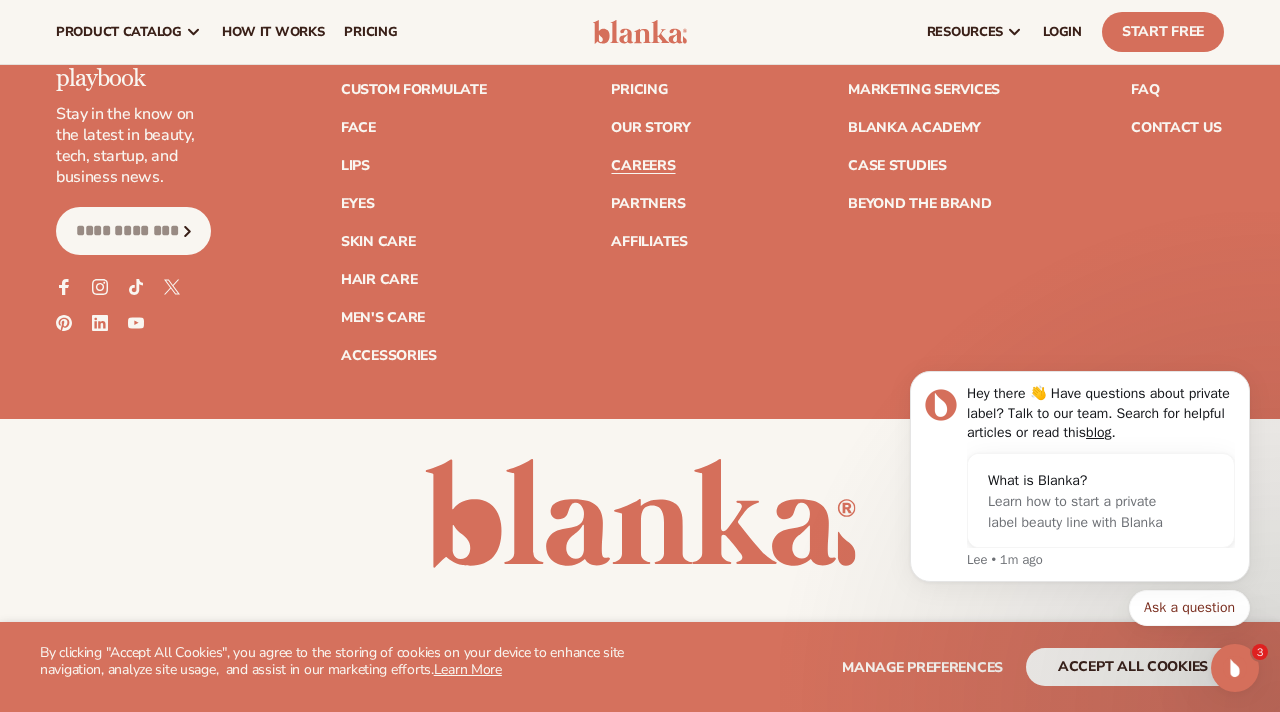 click on "Careers" at bounding box center [643, 166] 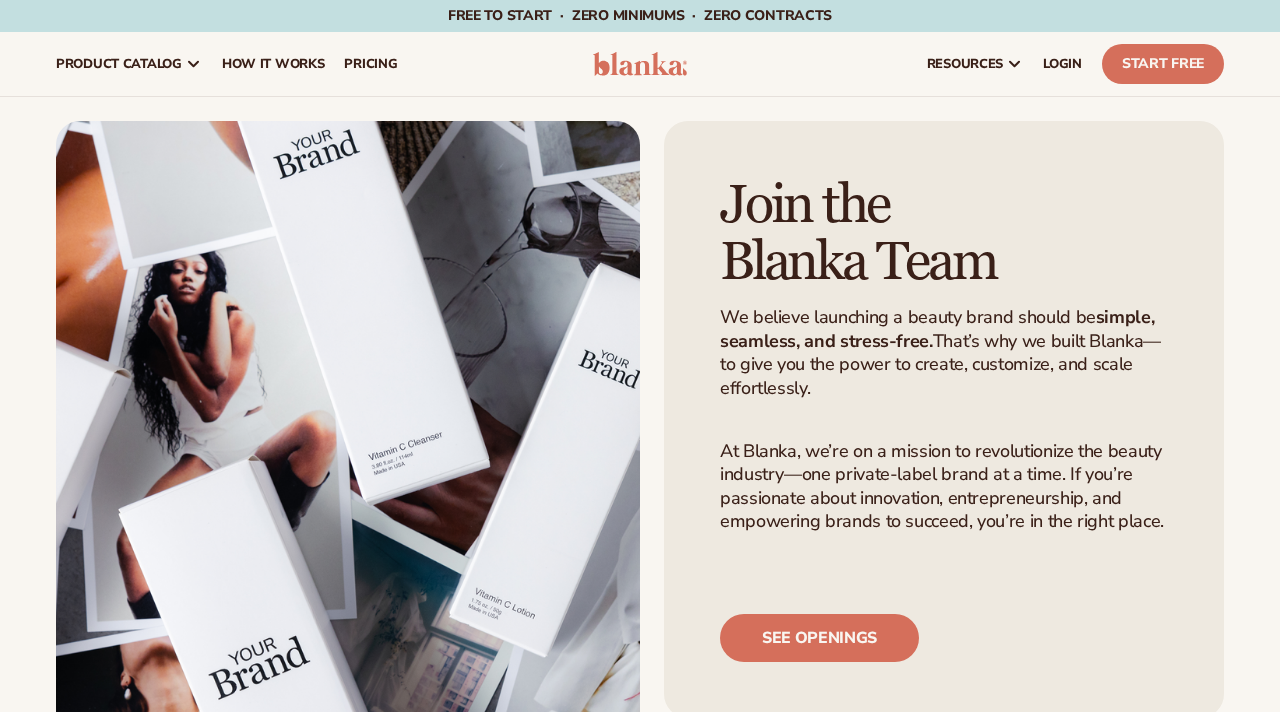 scroll, scrollTop: 0, scrollLeft: 0, axis: both 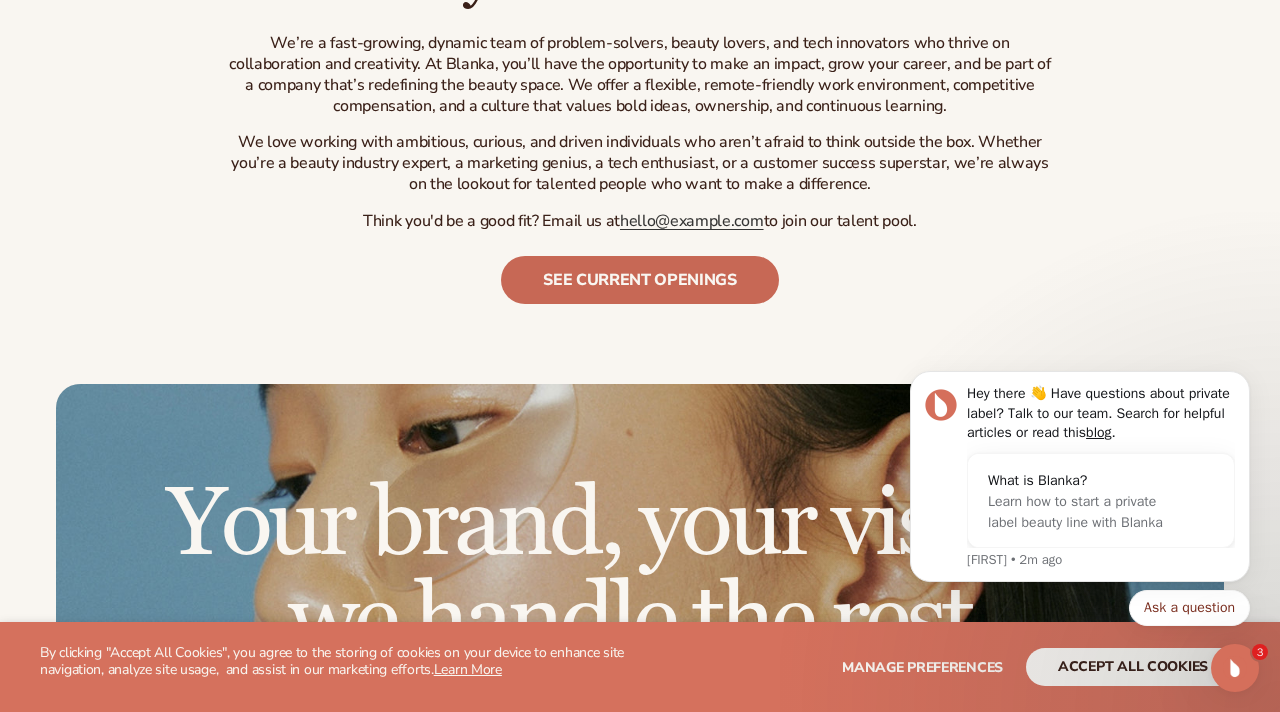 click on "See current openings" at bounding box center (640, 280) 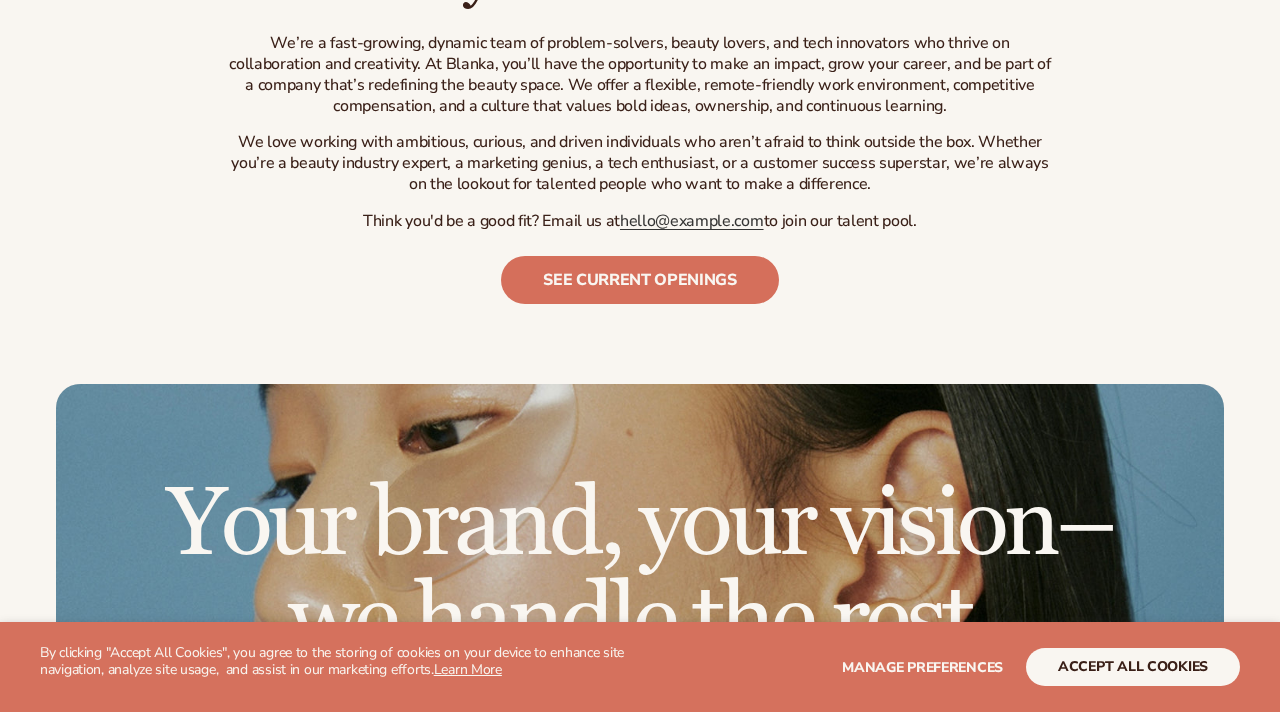 scroll, scrollTop: 929, scrollLeft: 0, axis: vertical 